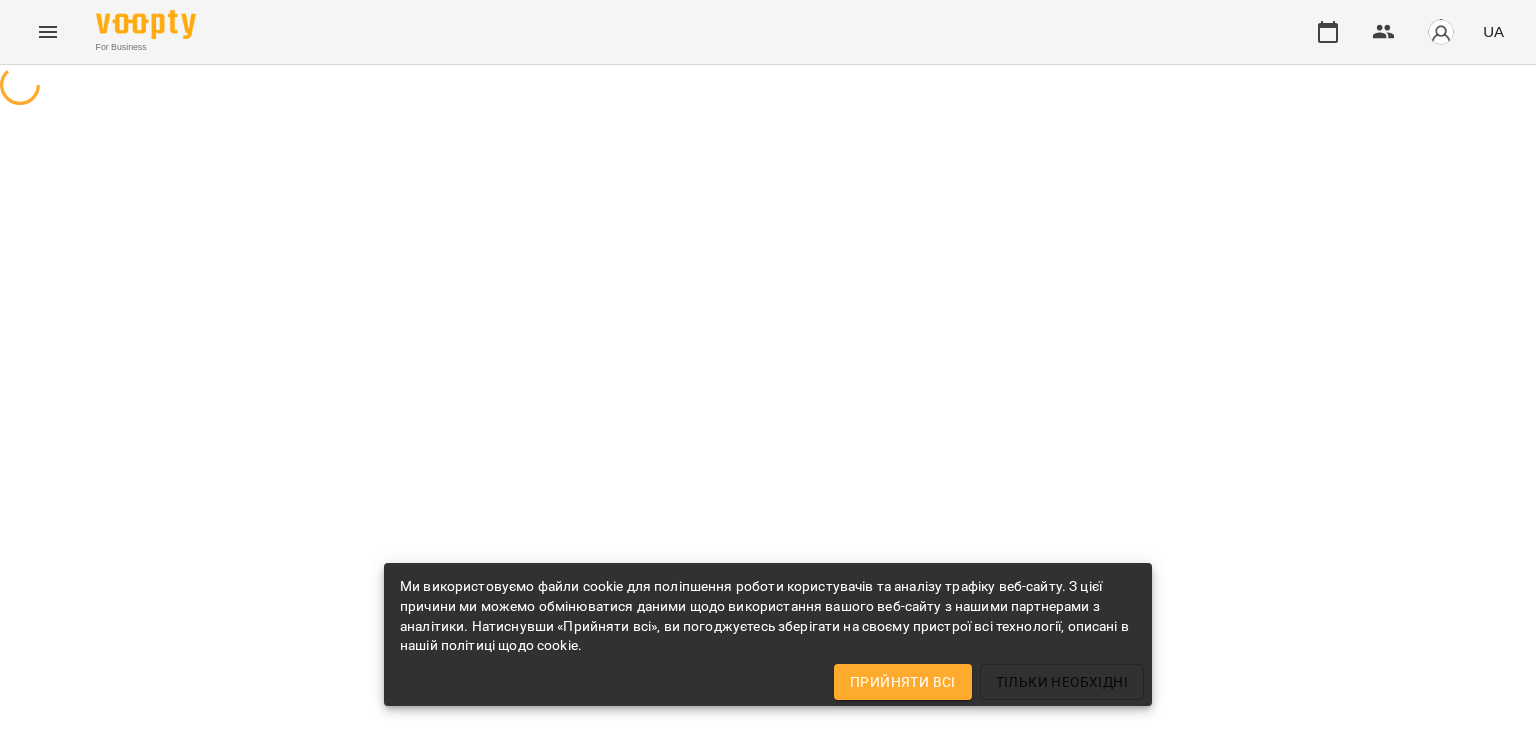 scroll, scrollTop: 0, scrollLeft: 0, axis: both 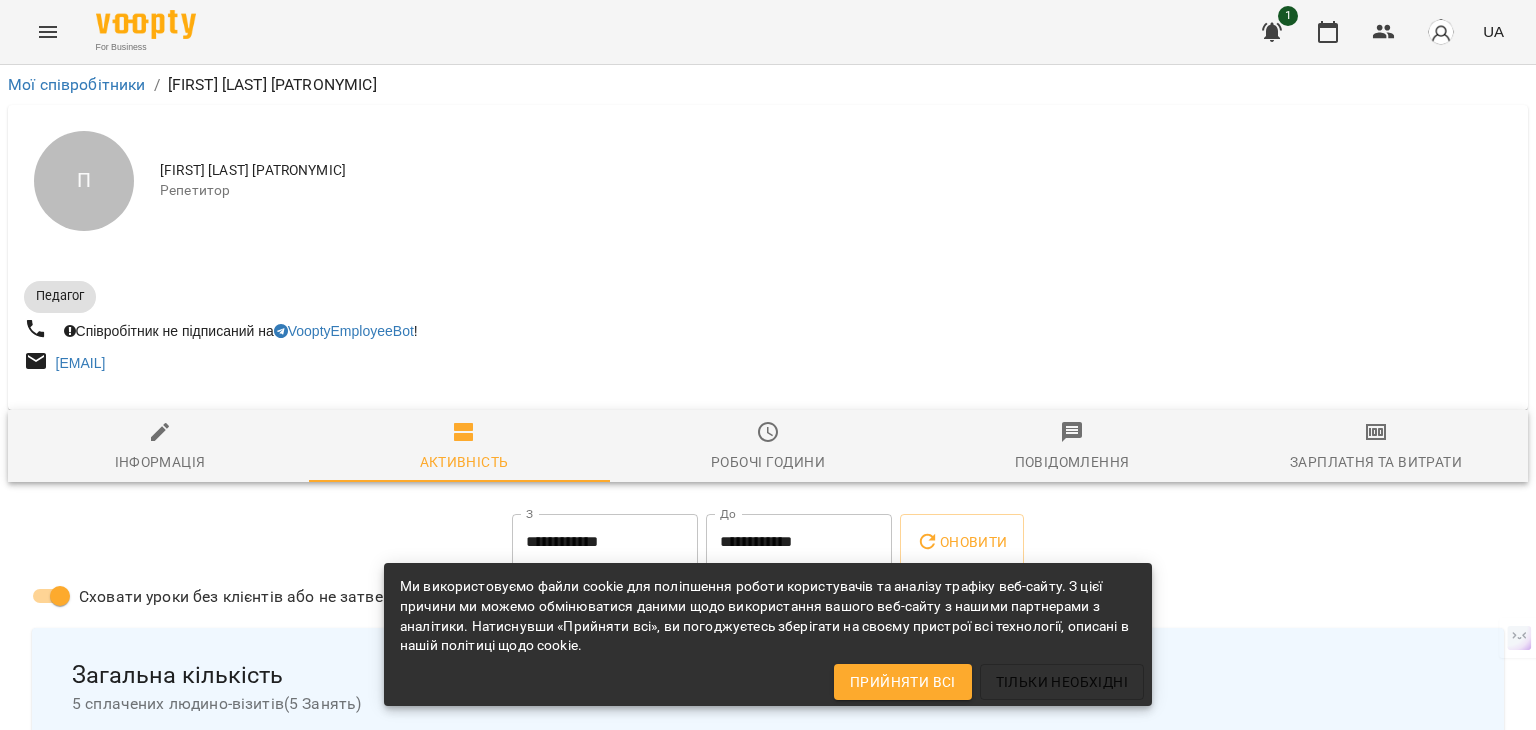 click 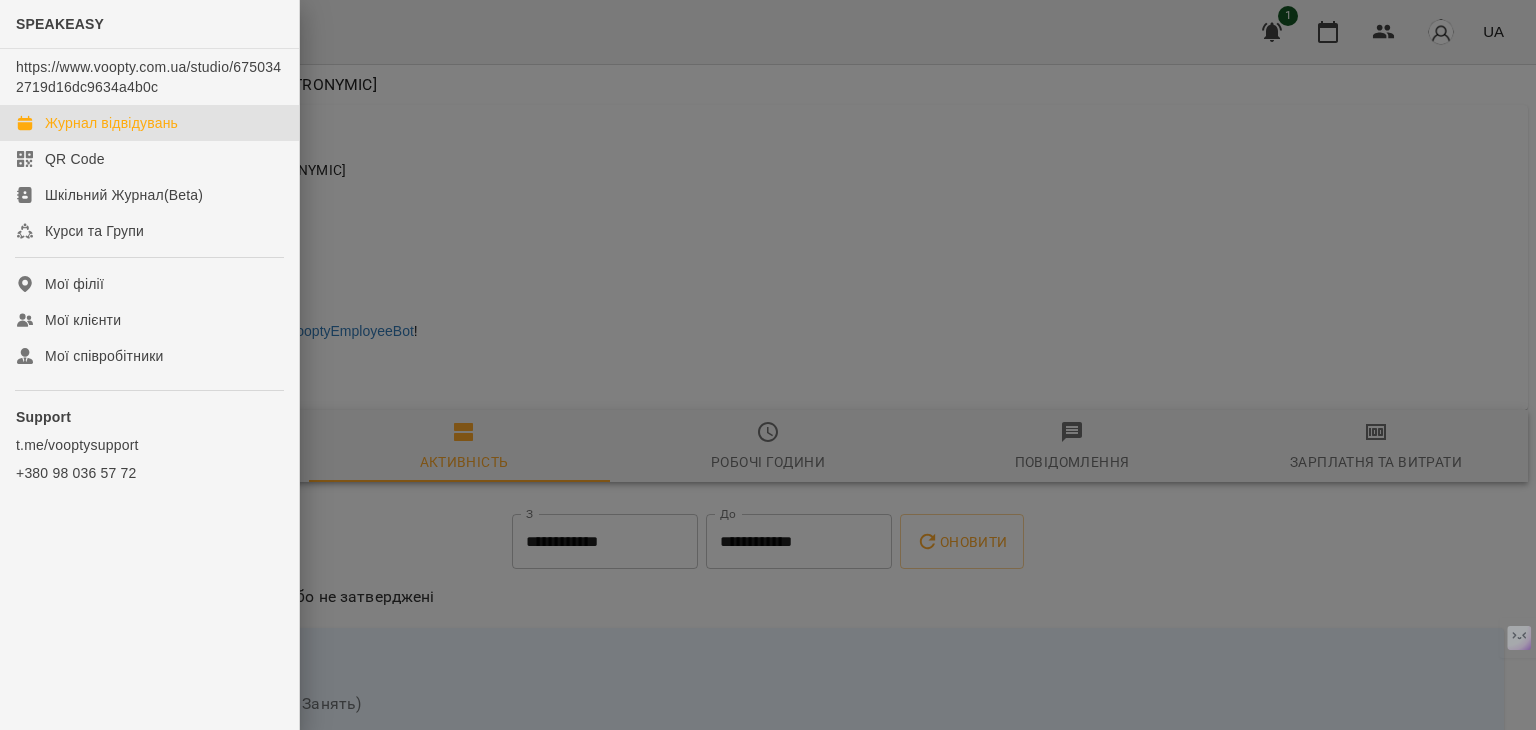 click on "Журнал відвідувань" at bounding box center [111, 123] 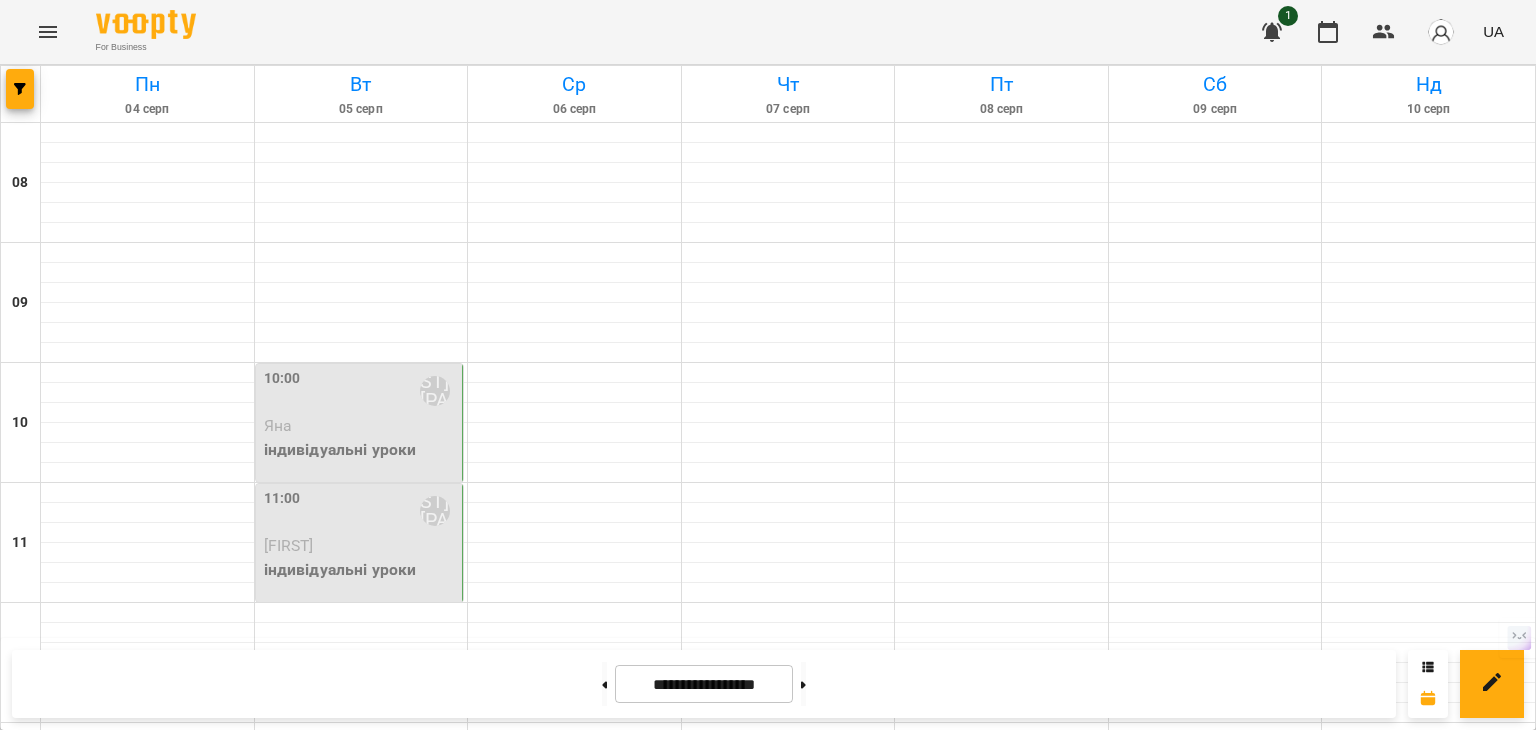 scroll, scrollTop: 500, scrollLeft: 0, axis: vertical 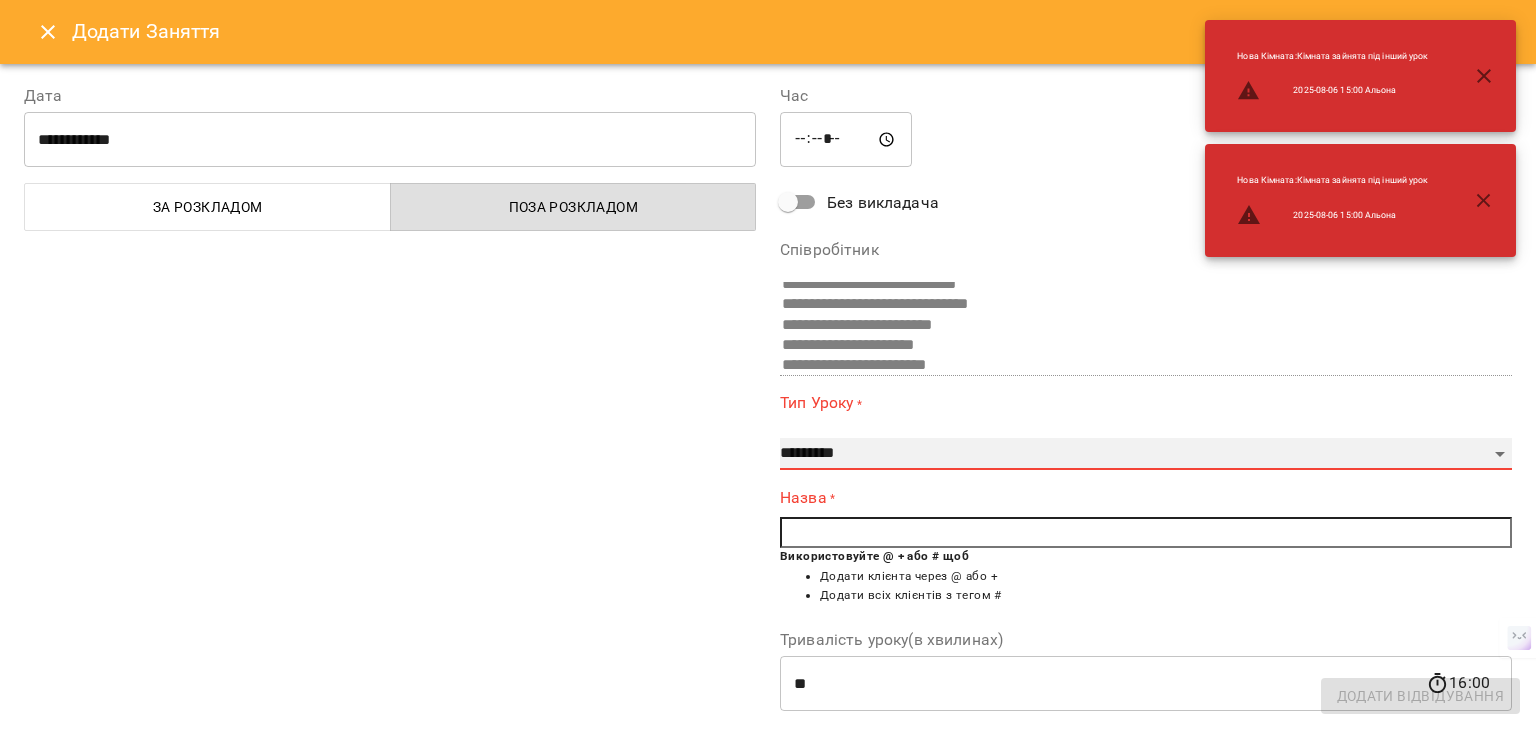 click on "[CREDIT CARD]" at bounding box center [1146, 454] 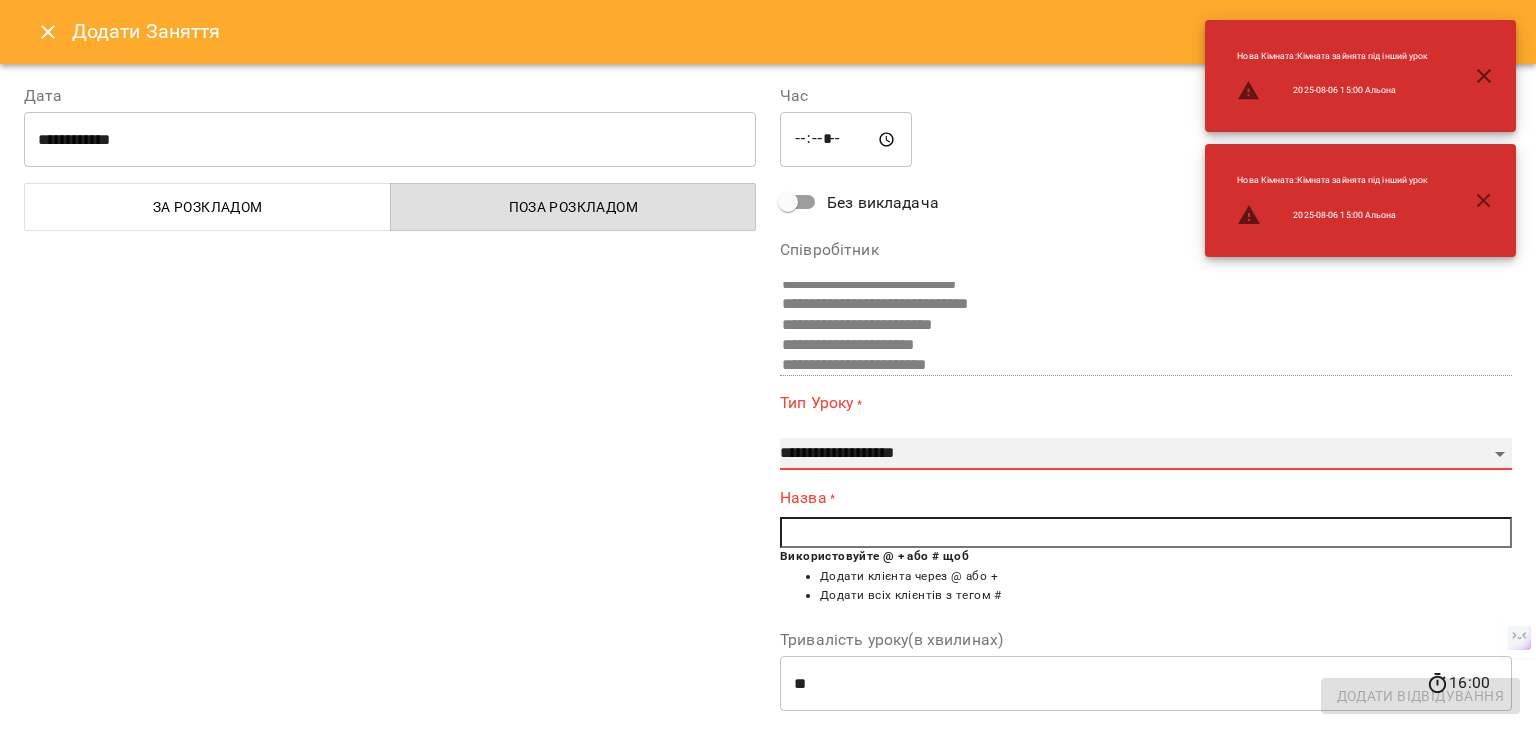 click on "[CREDIT CARD]" at bounding box center (1146, 454) 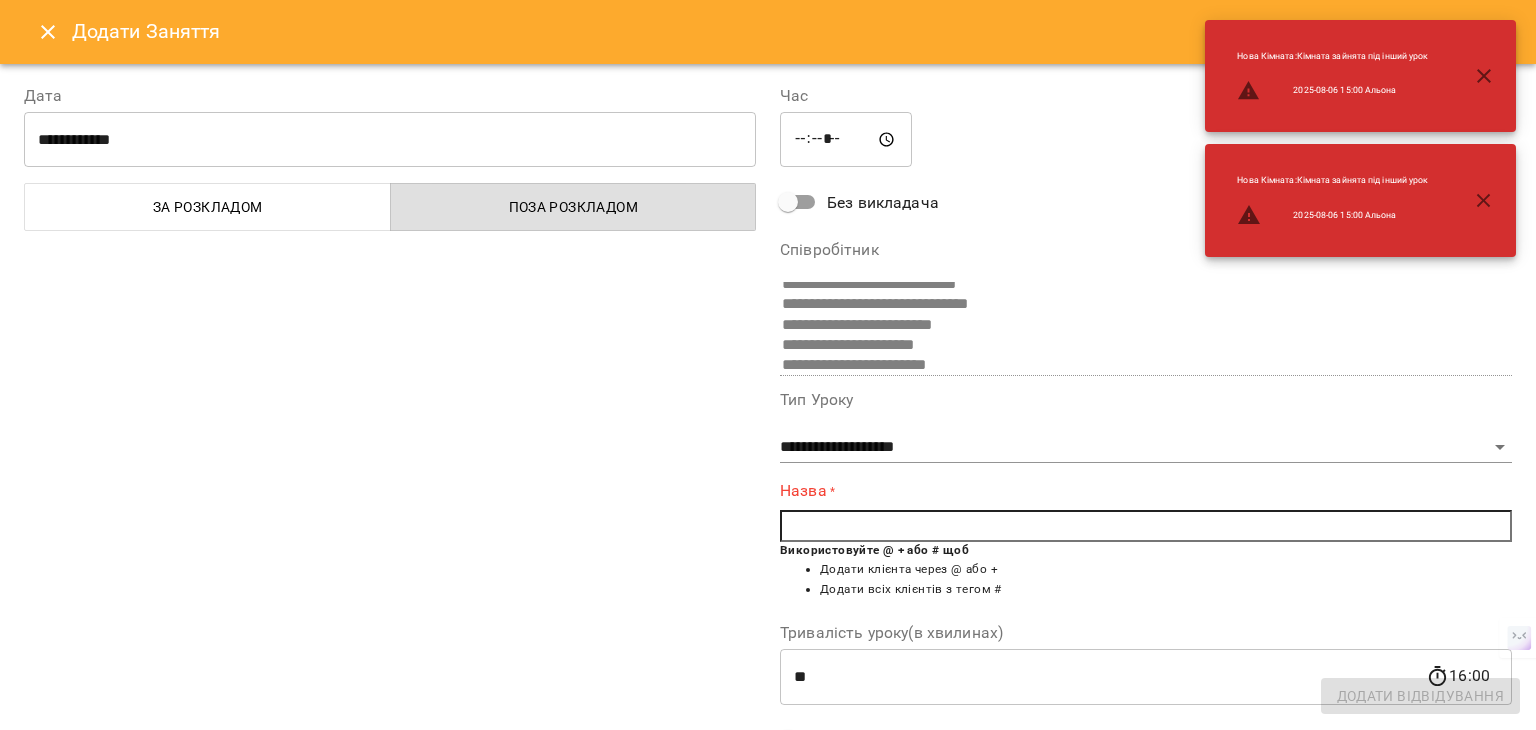 click at bounding box center [1146, 526] 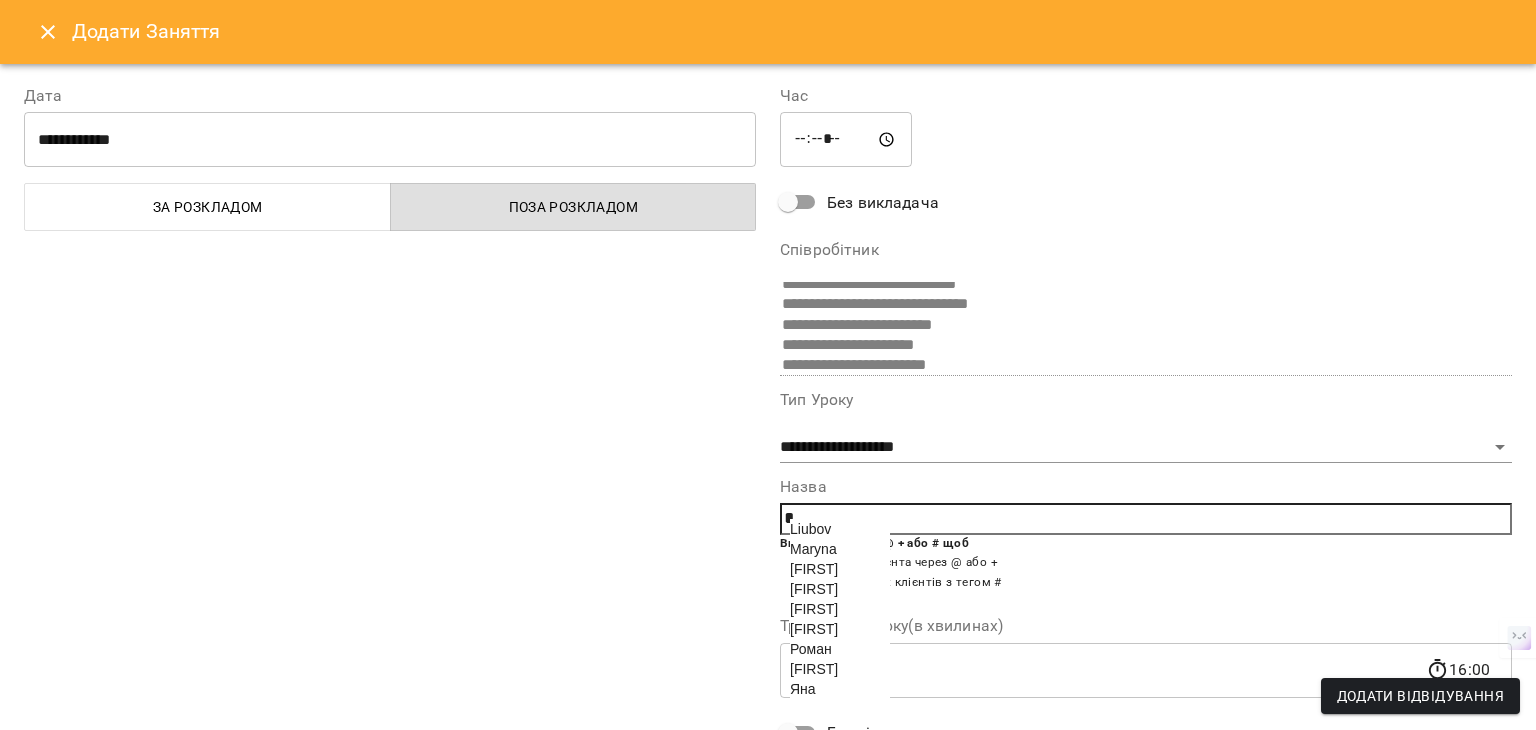 scroll, scrollTop: 100, scrollLeft: 0, axis: vertical 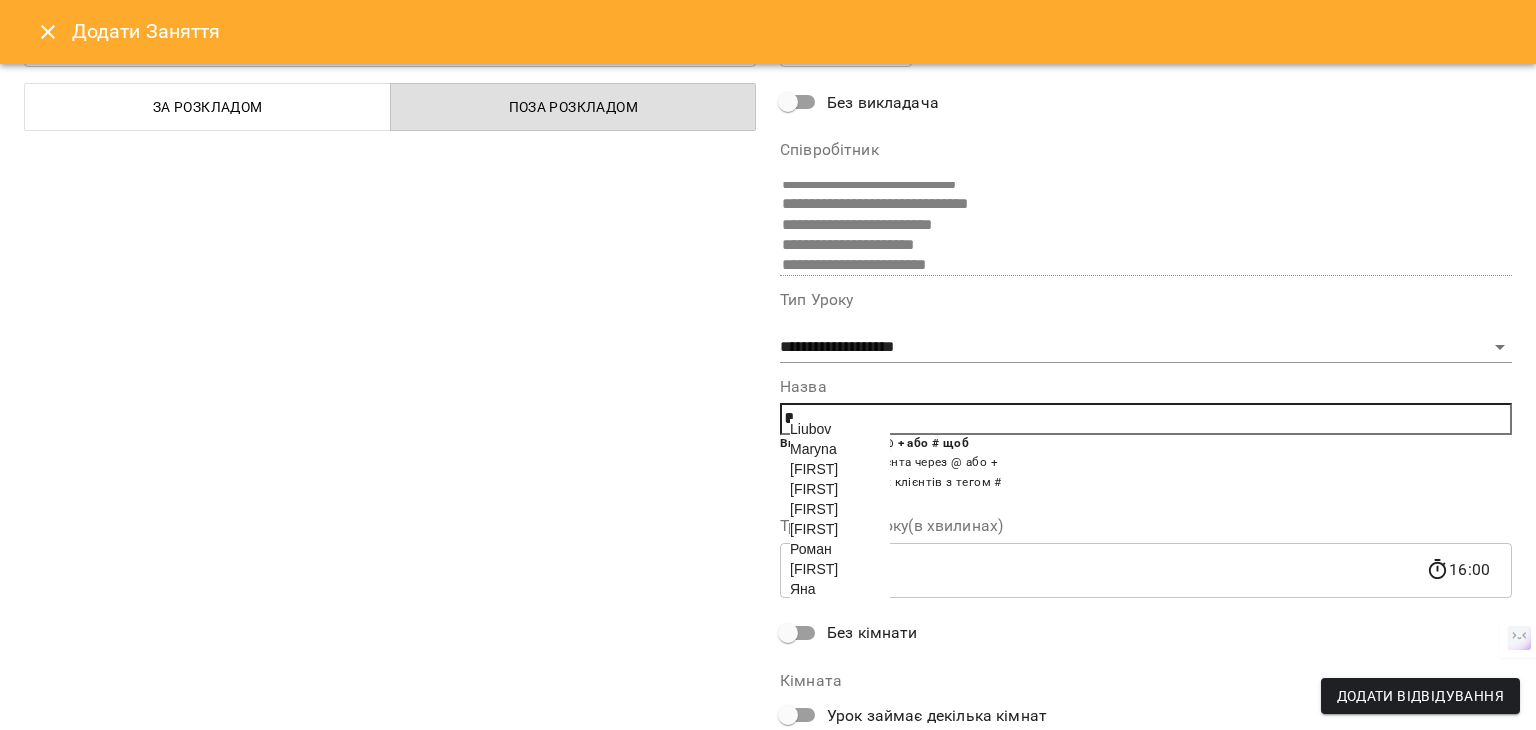 click on "Maryna" at bounding box center [813, 449] 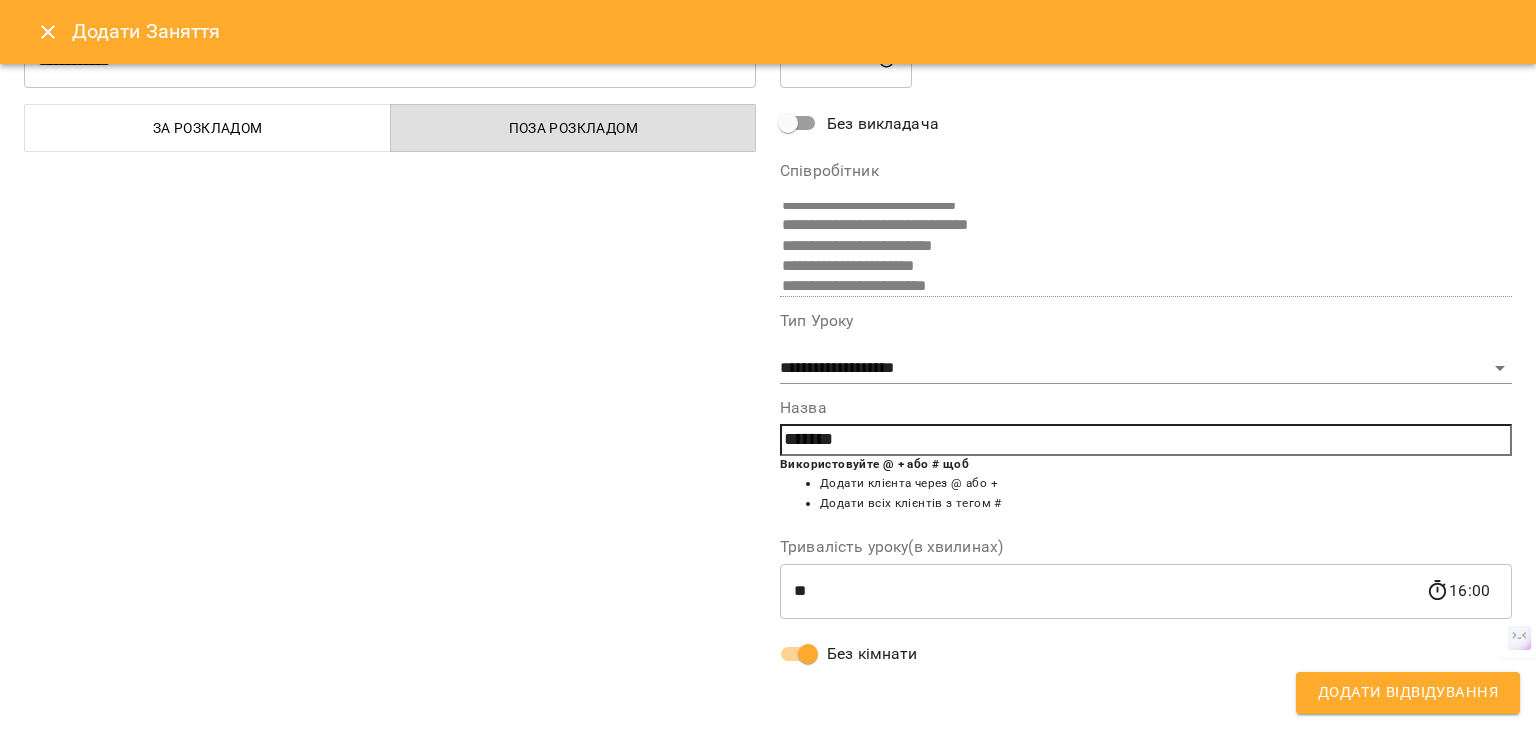 scroll, scrollTop: 79, scrollLeft: 0, axis: vertical 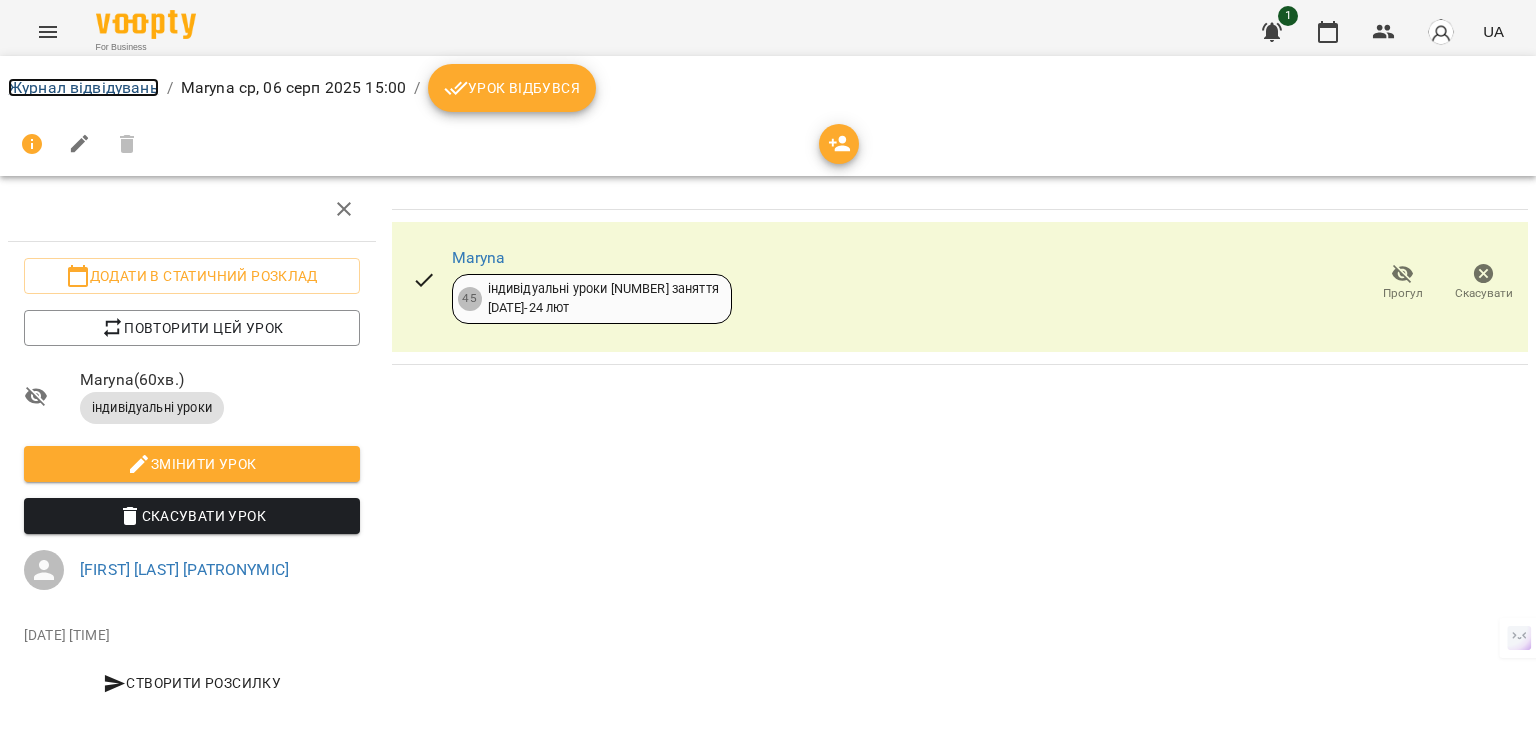 click on "Журнал відвідувань" at bounding box center (83, 87) 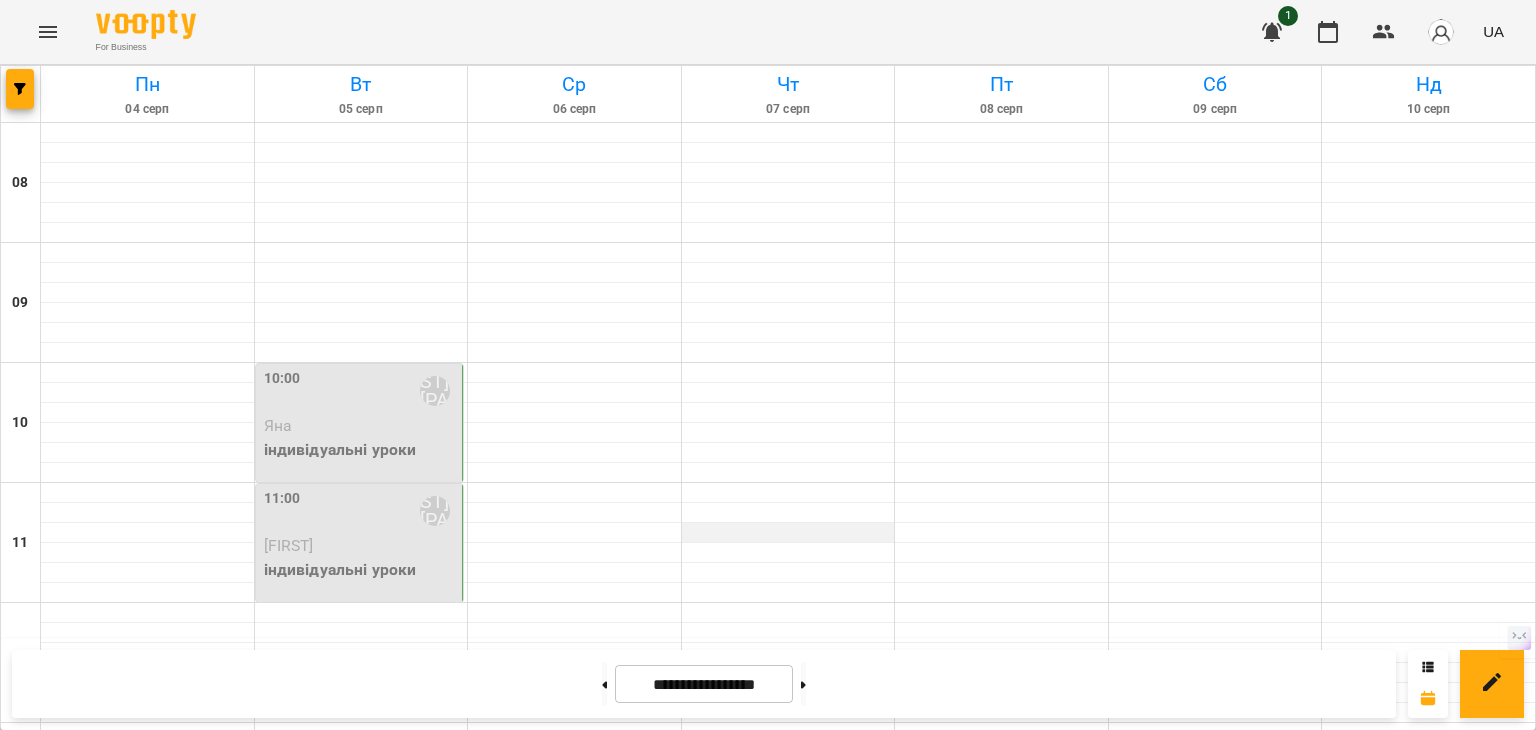 scroll, scrollTop: 100, scrollLeft: 0, axis: vertical 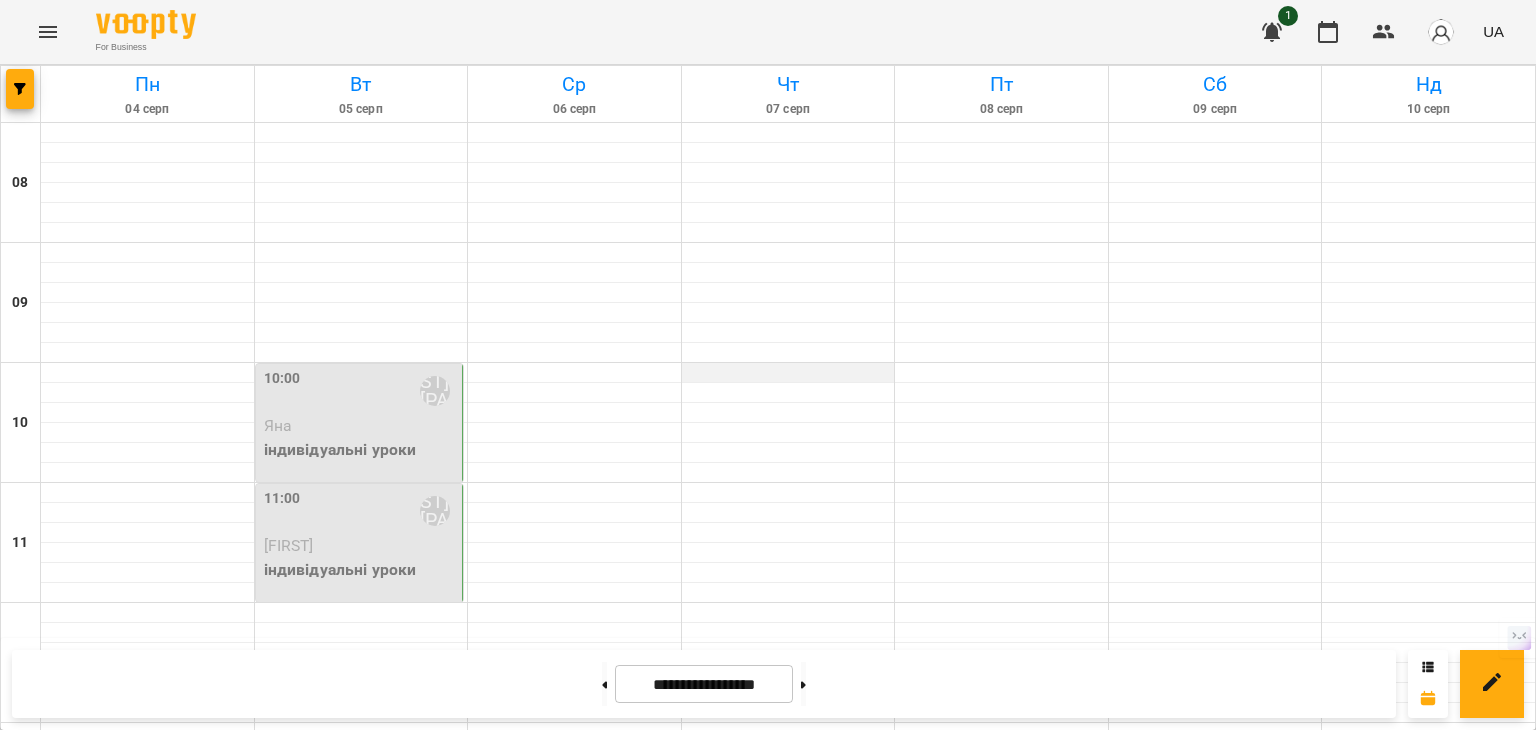 click at bounding box center (788, 373) 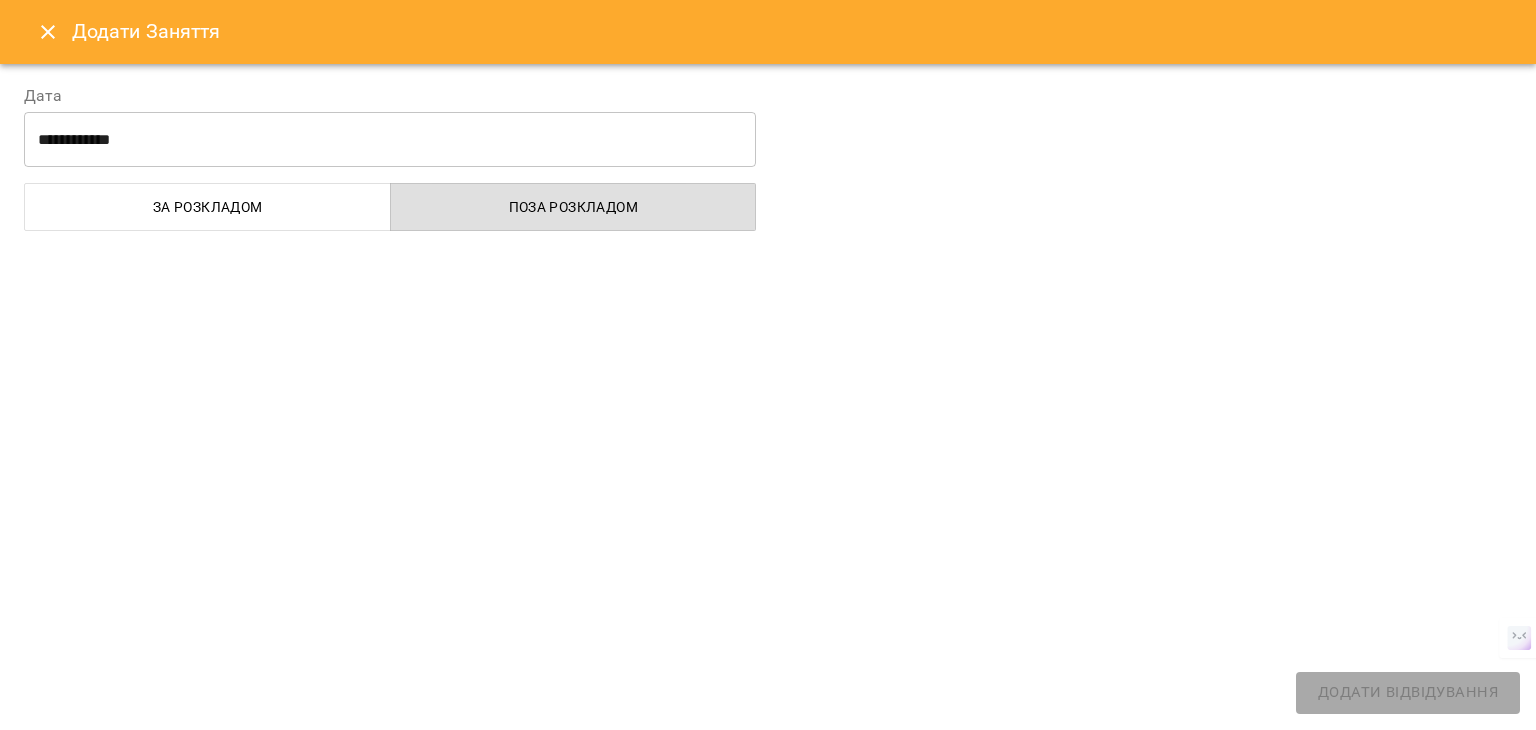 select on "**********" 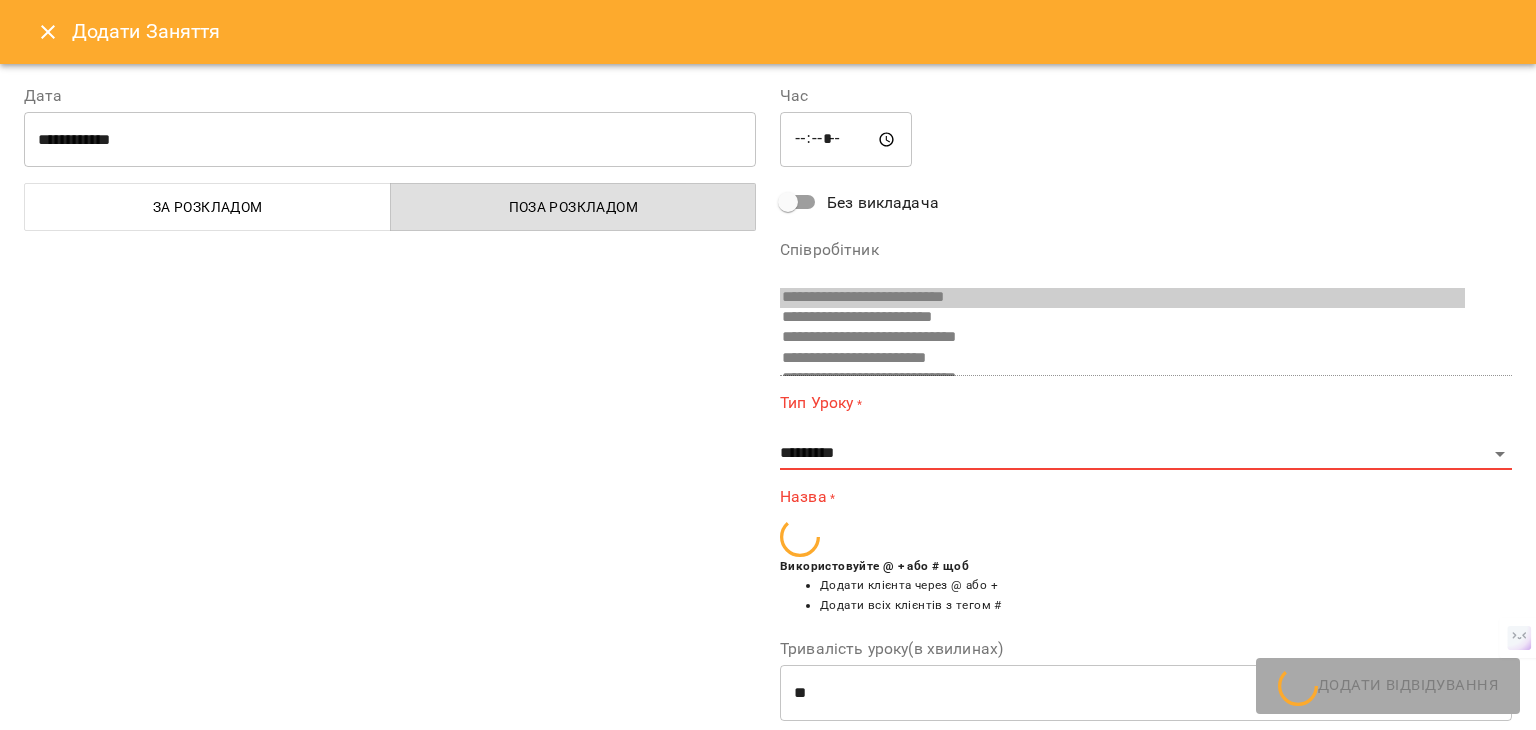 scroll, scrollTop: 356, scrollLeft: 0, axis: vertical 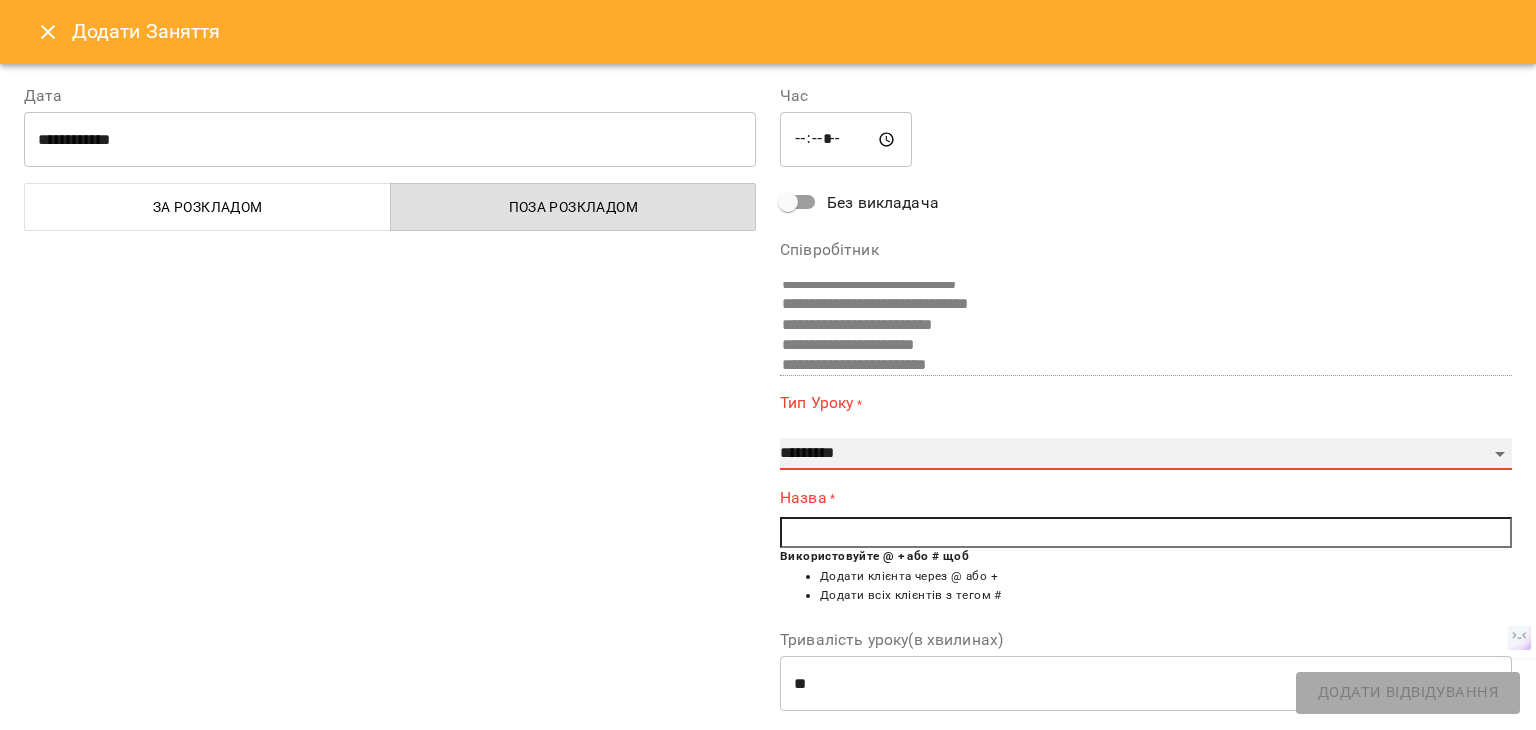 click on "[CREDIT CARD]" at bounding box center [1146, 454] 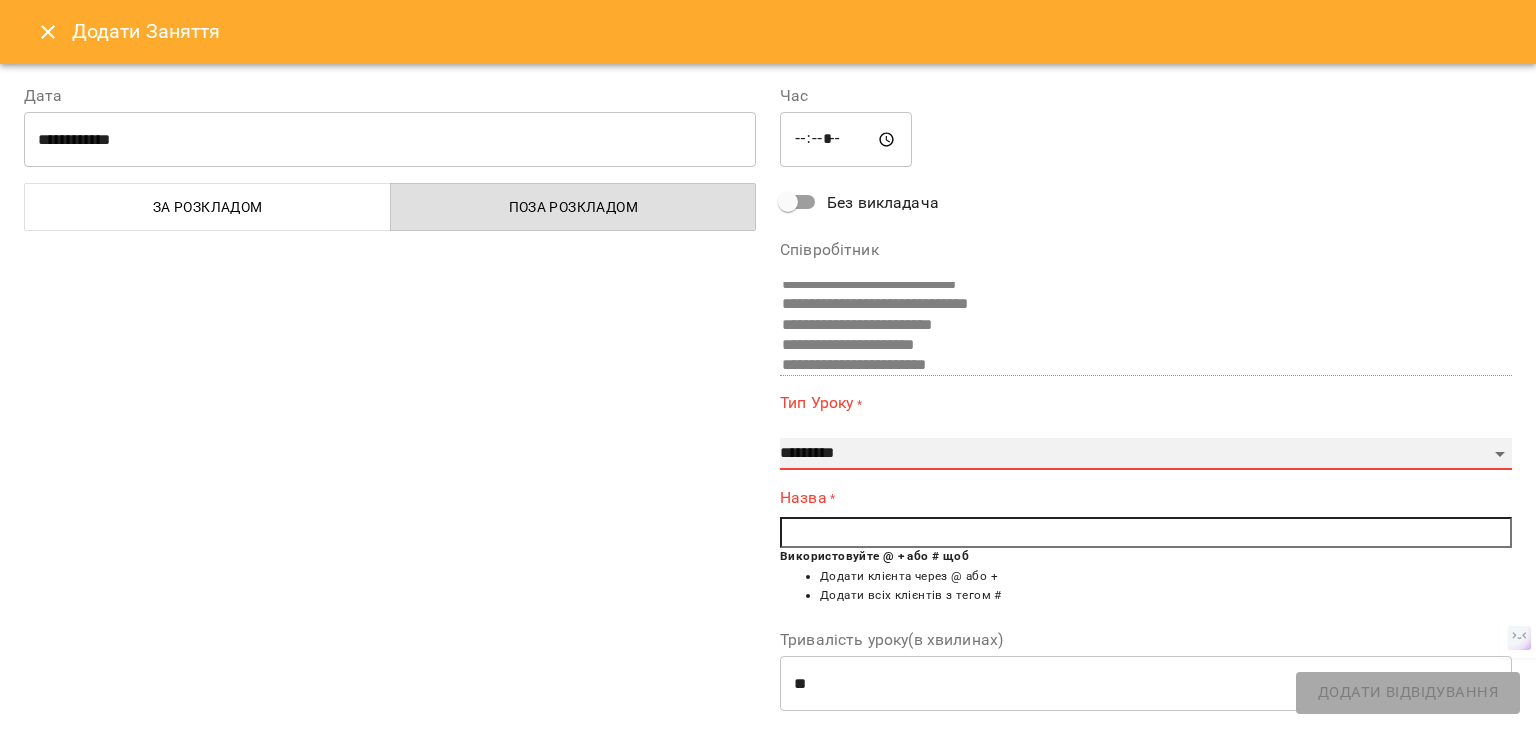 select on "**********" 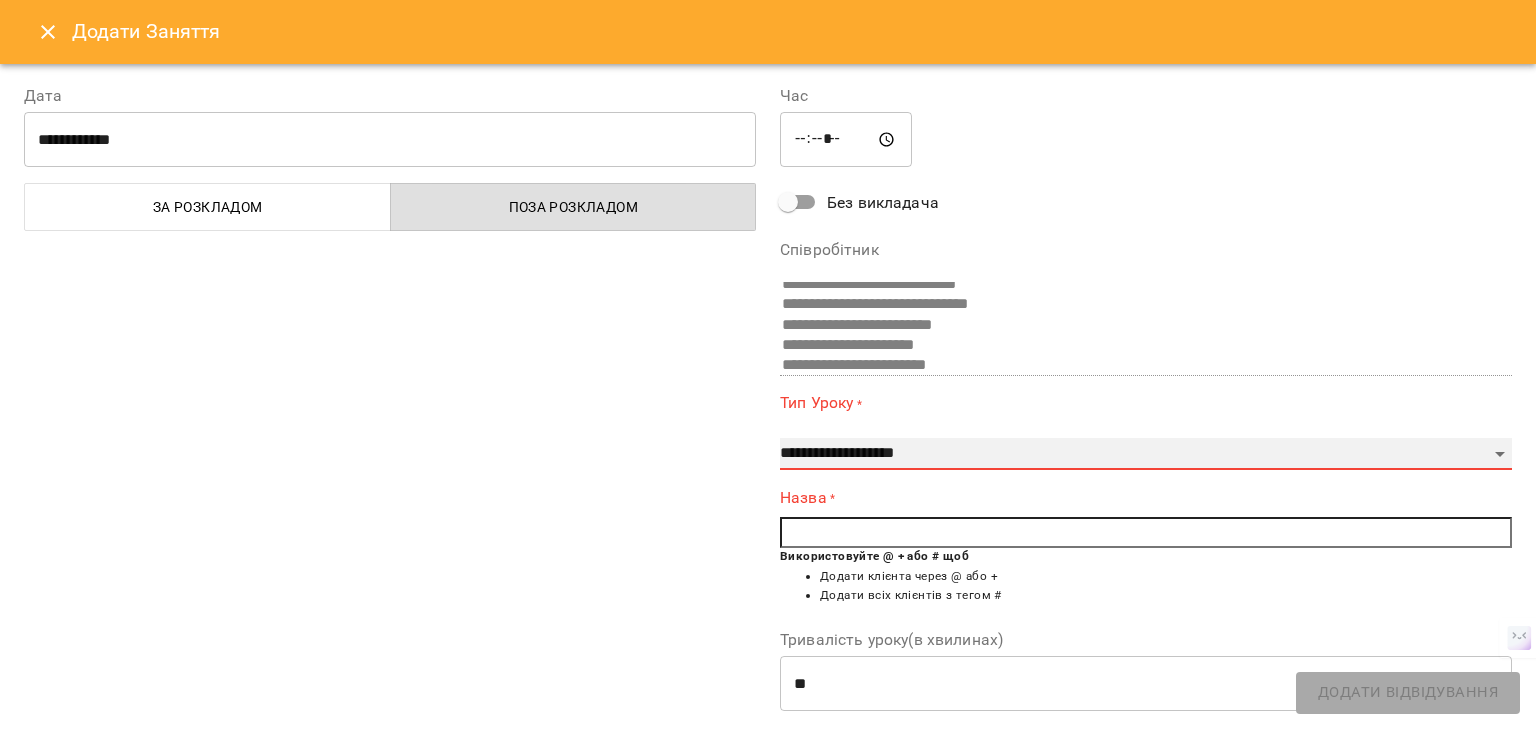 click on "[CREDIT CARD]" at bounding box center [1146, 454] 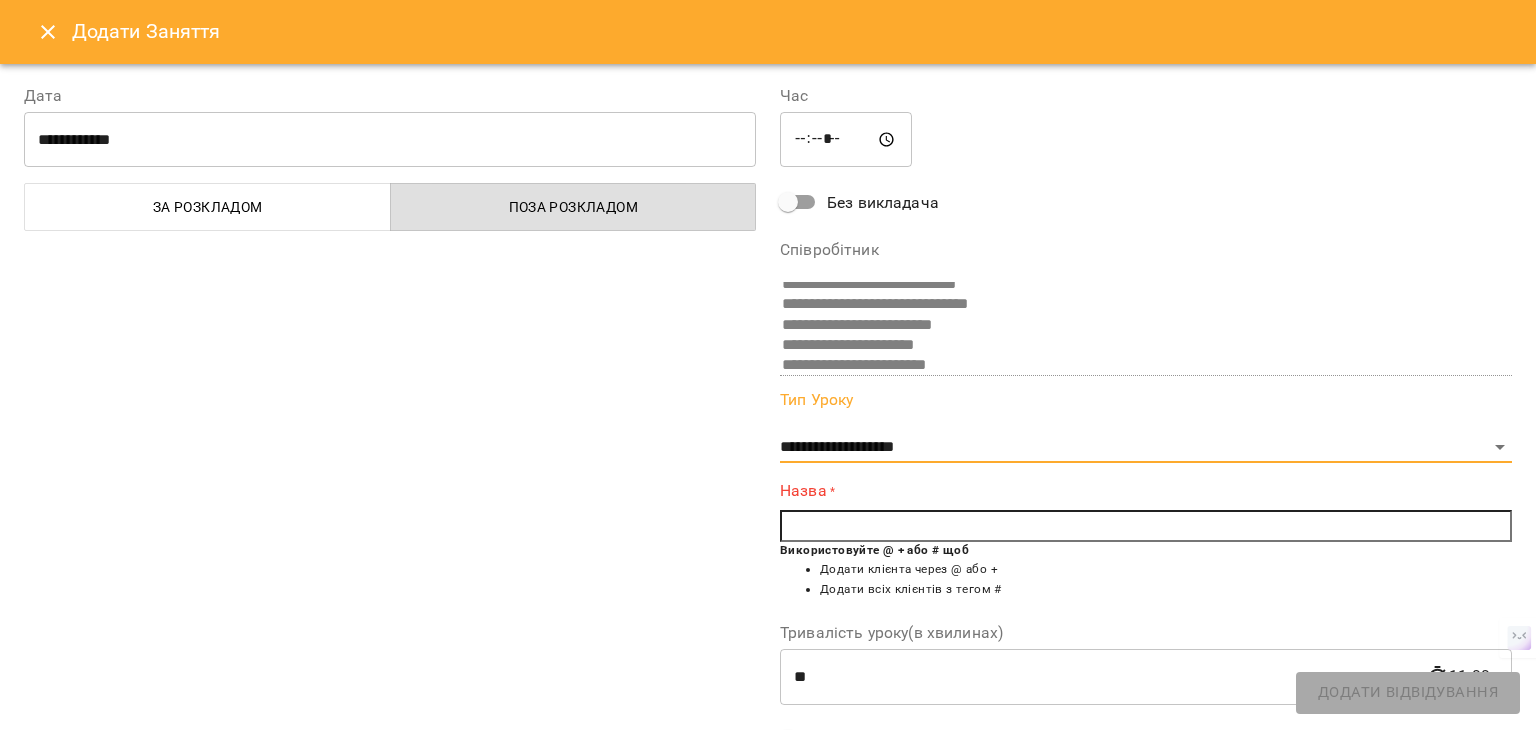 click at bounding box center [1146, 526] 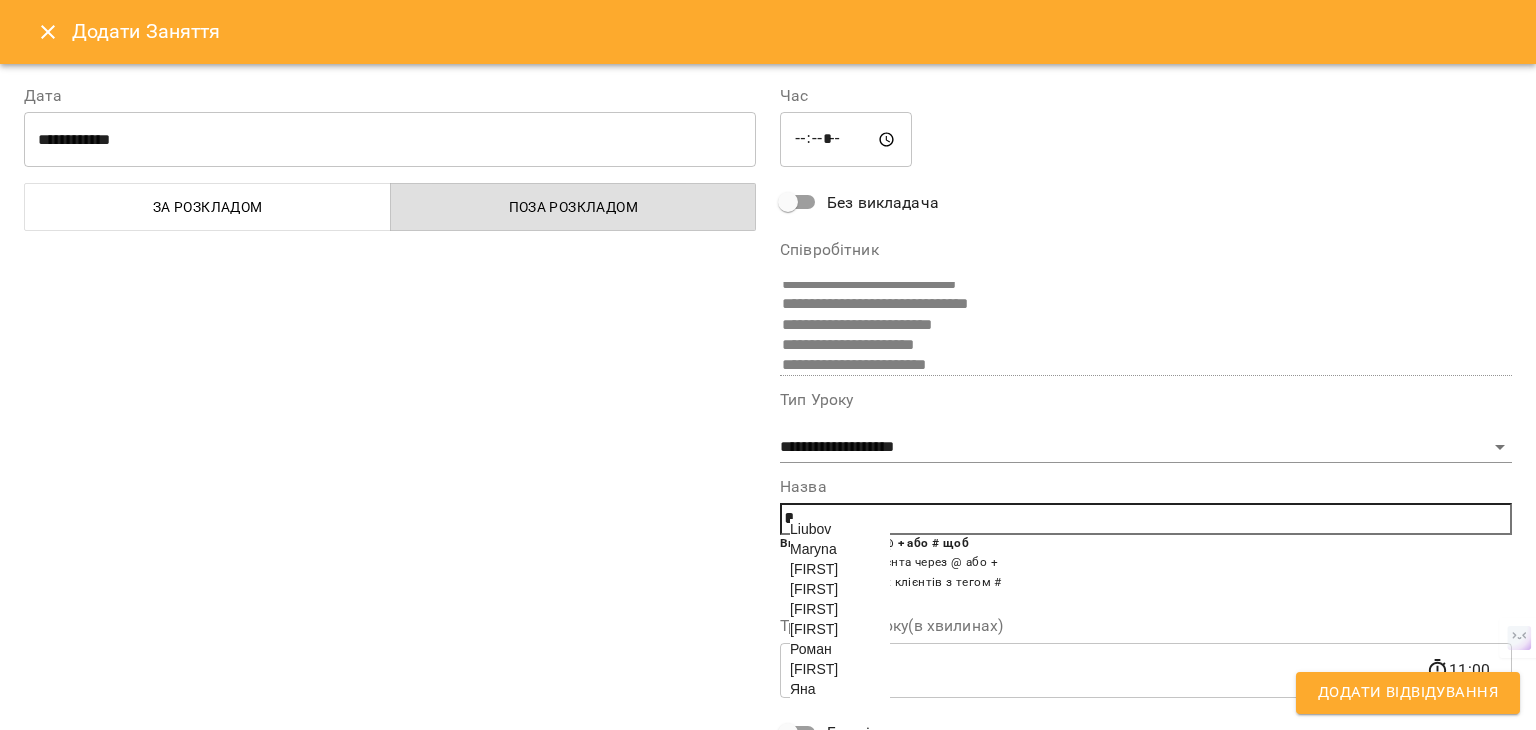 click on "Роман" at bounding box center (811, 649) 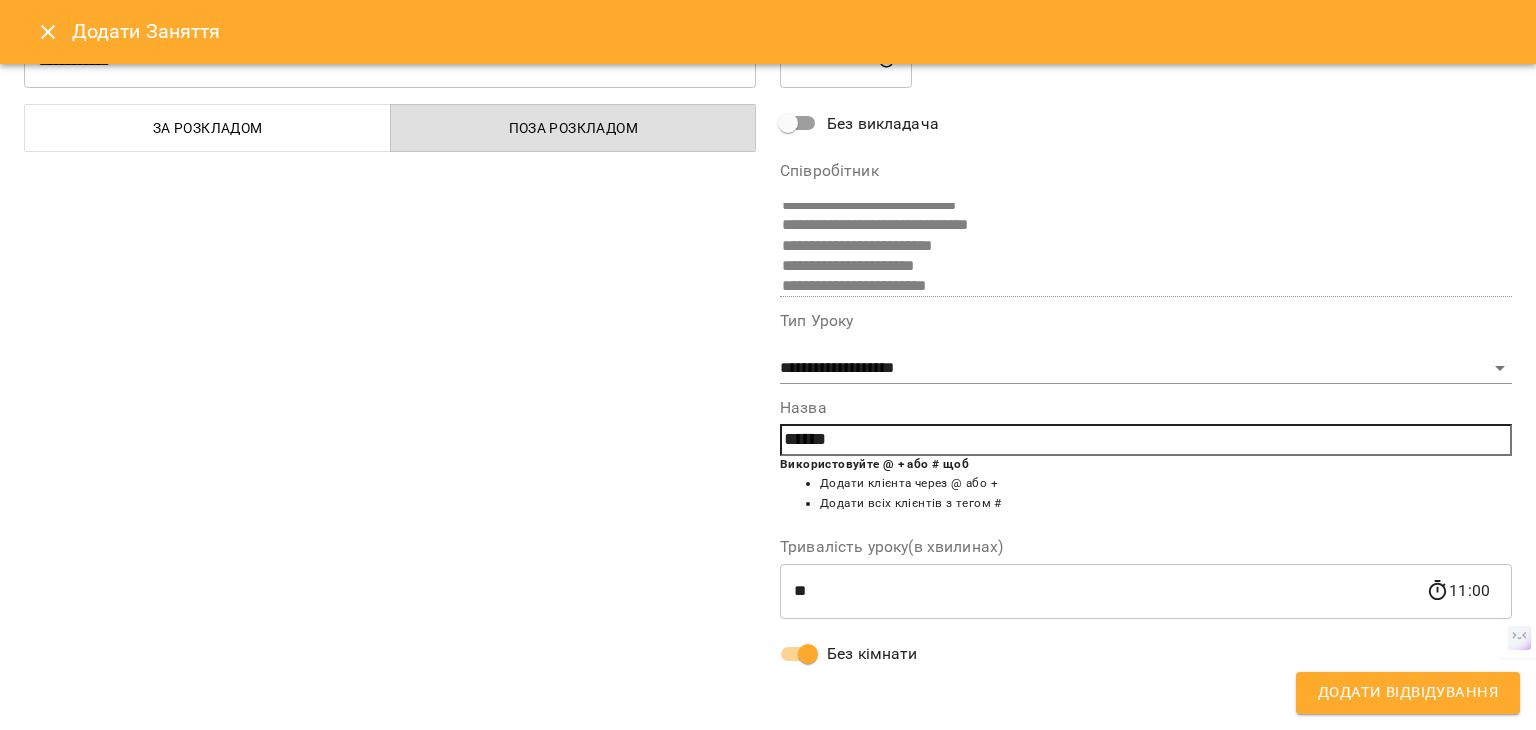 scroll, scrollTop: 79, scrollLeft: 0, axis: vertical 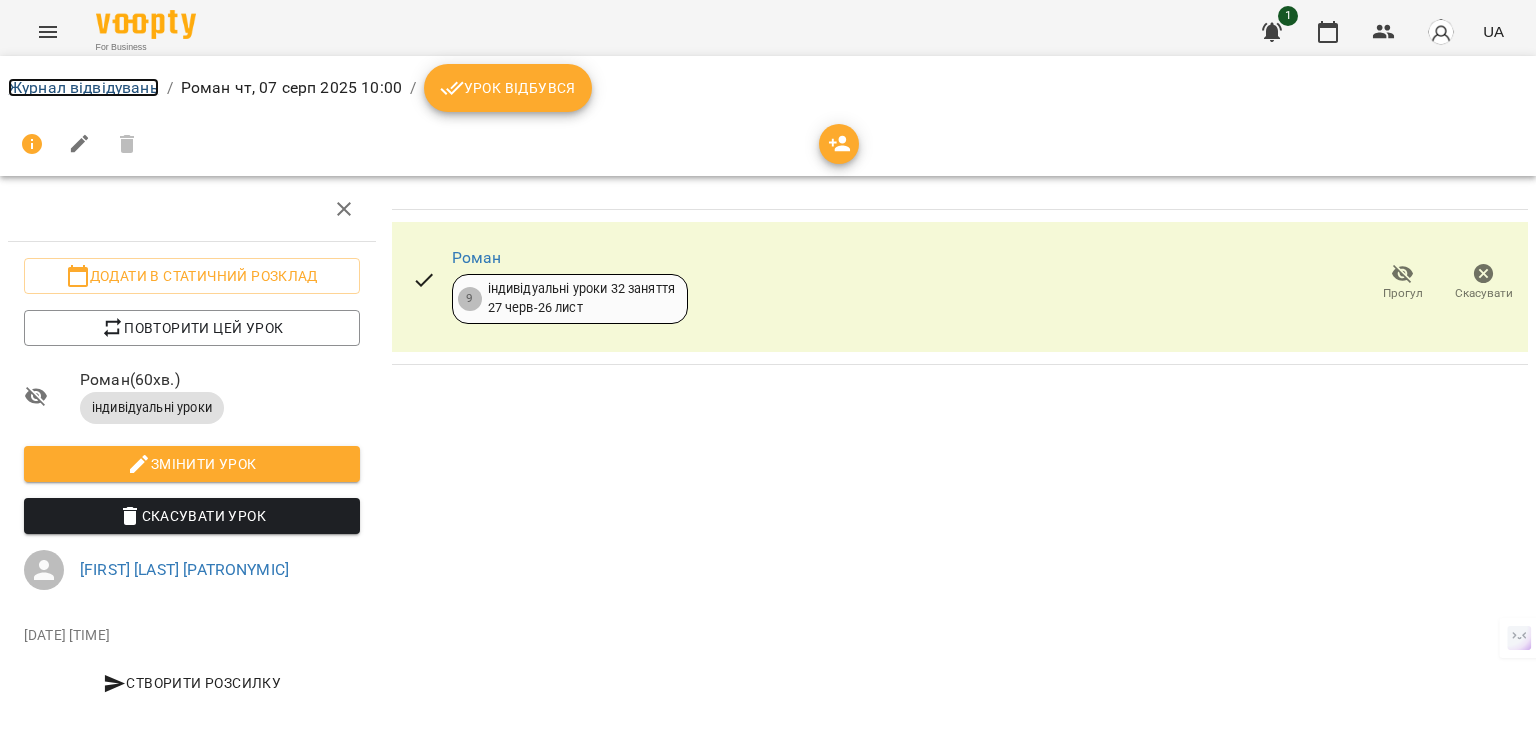 click on "Журнал відвідувань" at bounding box center [83, 87] 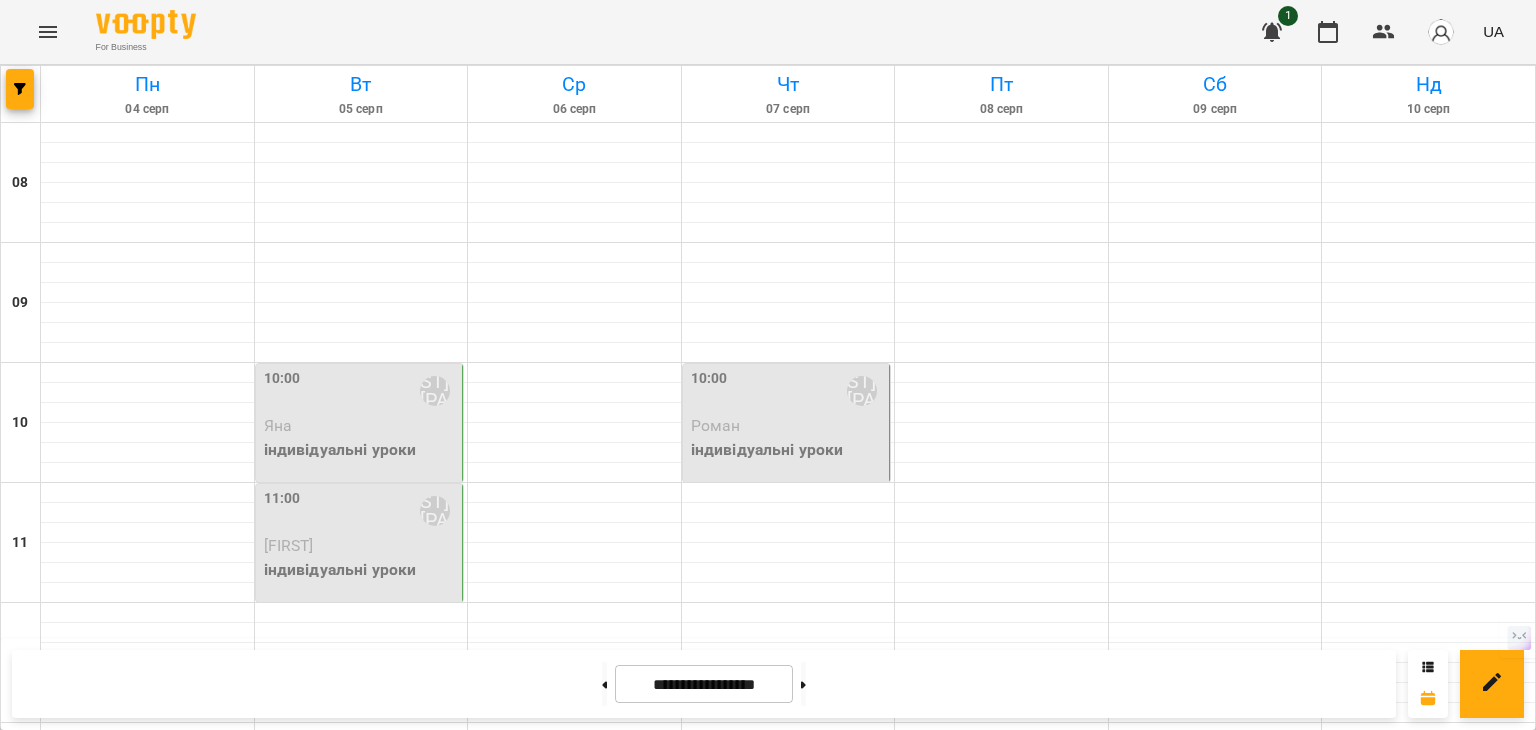 scroll, scrollTop: 500, scrollLeft: 0, axis: vertical 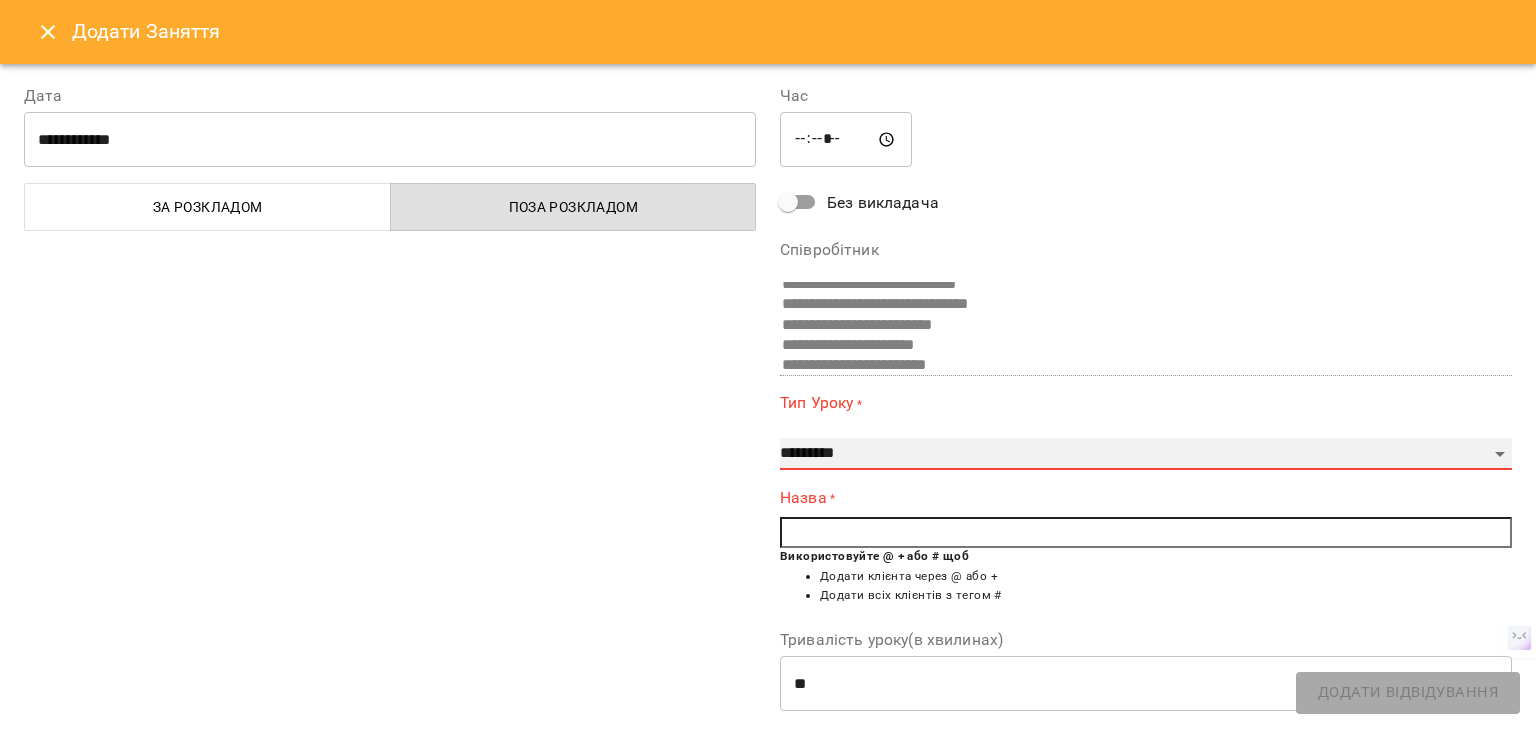 click on "[CREDIT CARD]" at bounding box center (1146, 454) 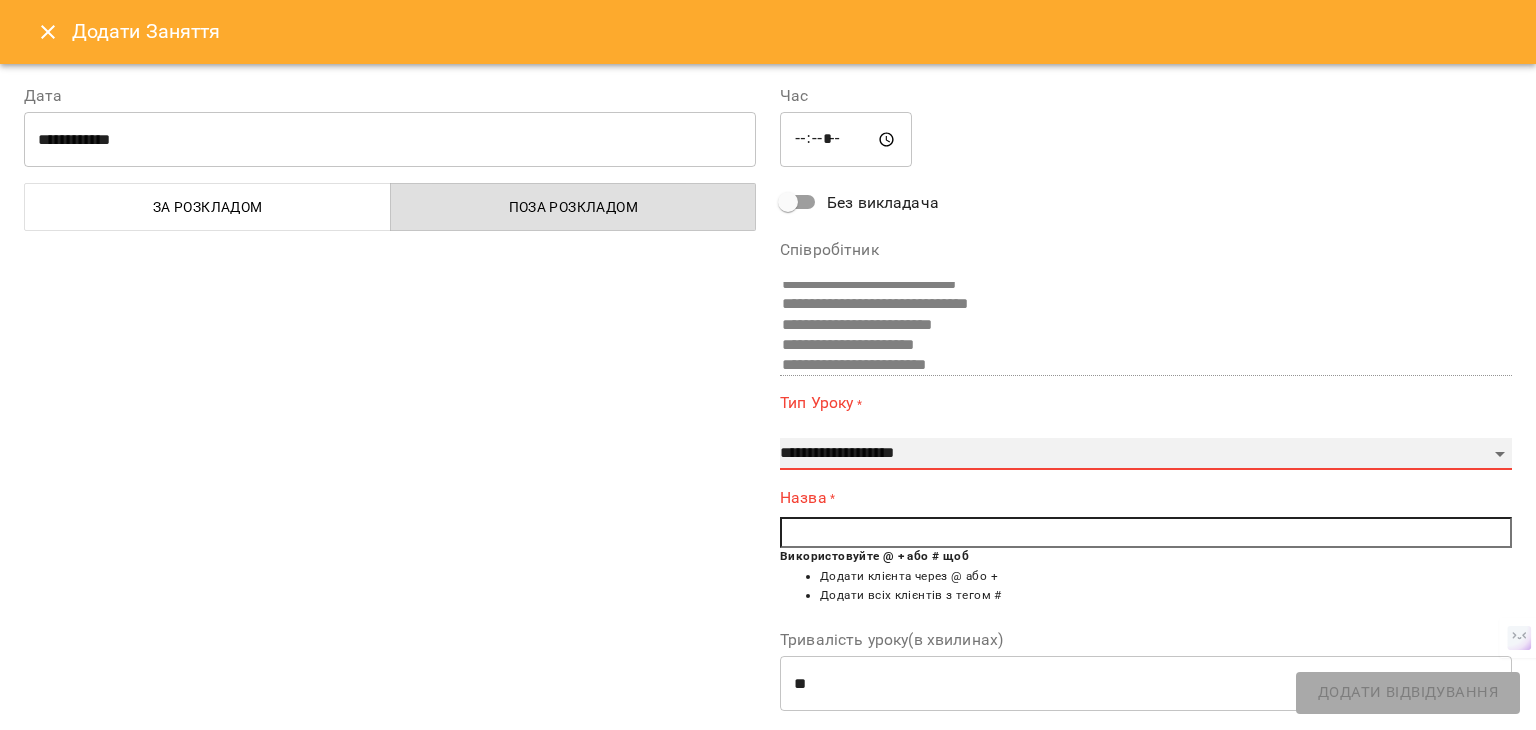 click on "[CREDIT CARD]" at bounding box center [1146, 454] 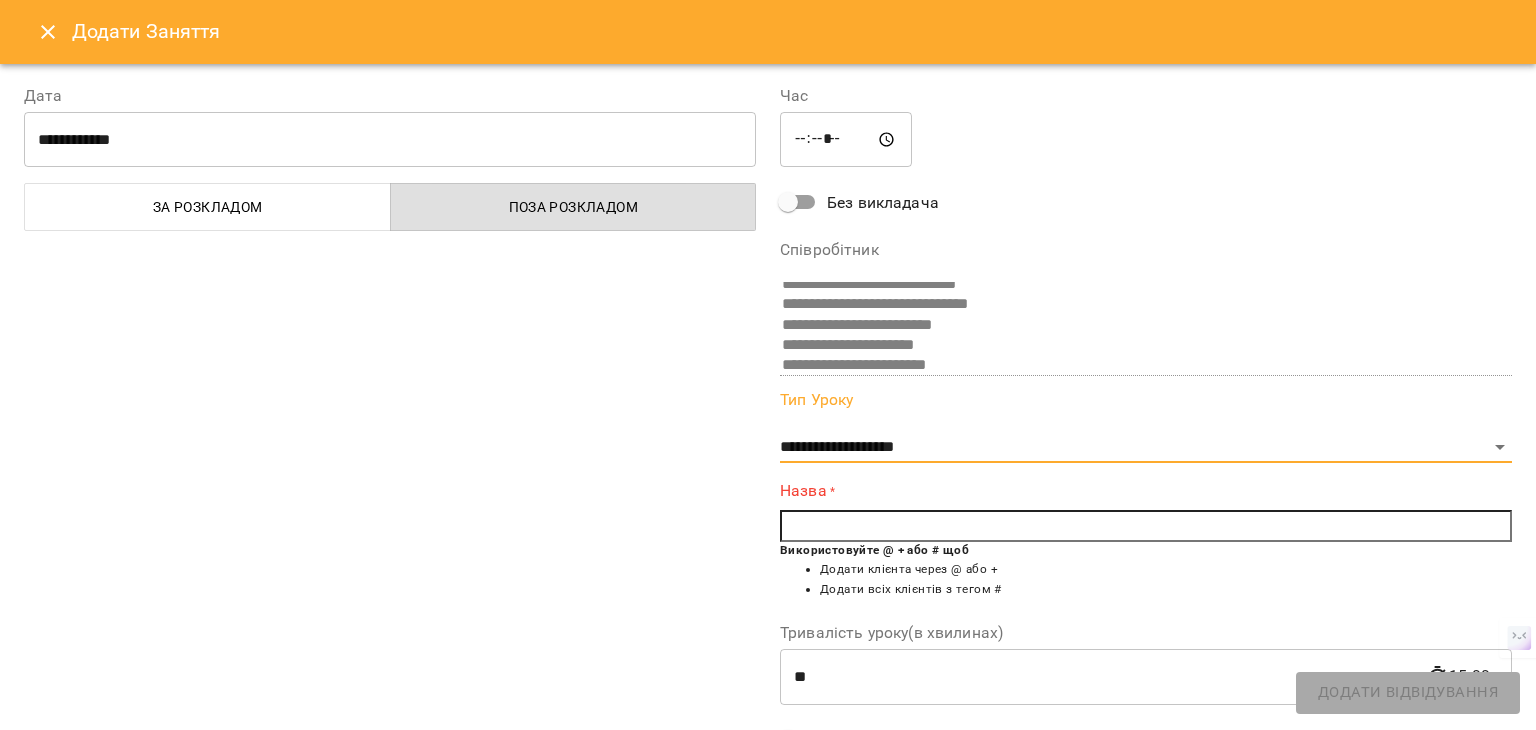 click at bounding box center (1146, 526) 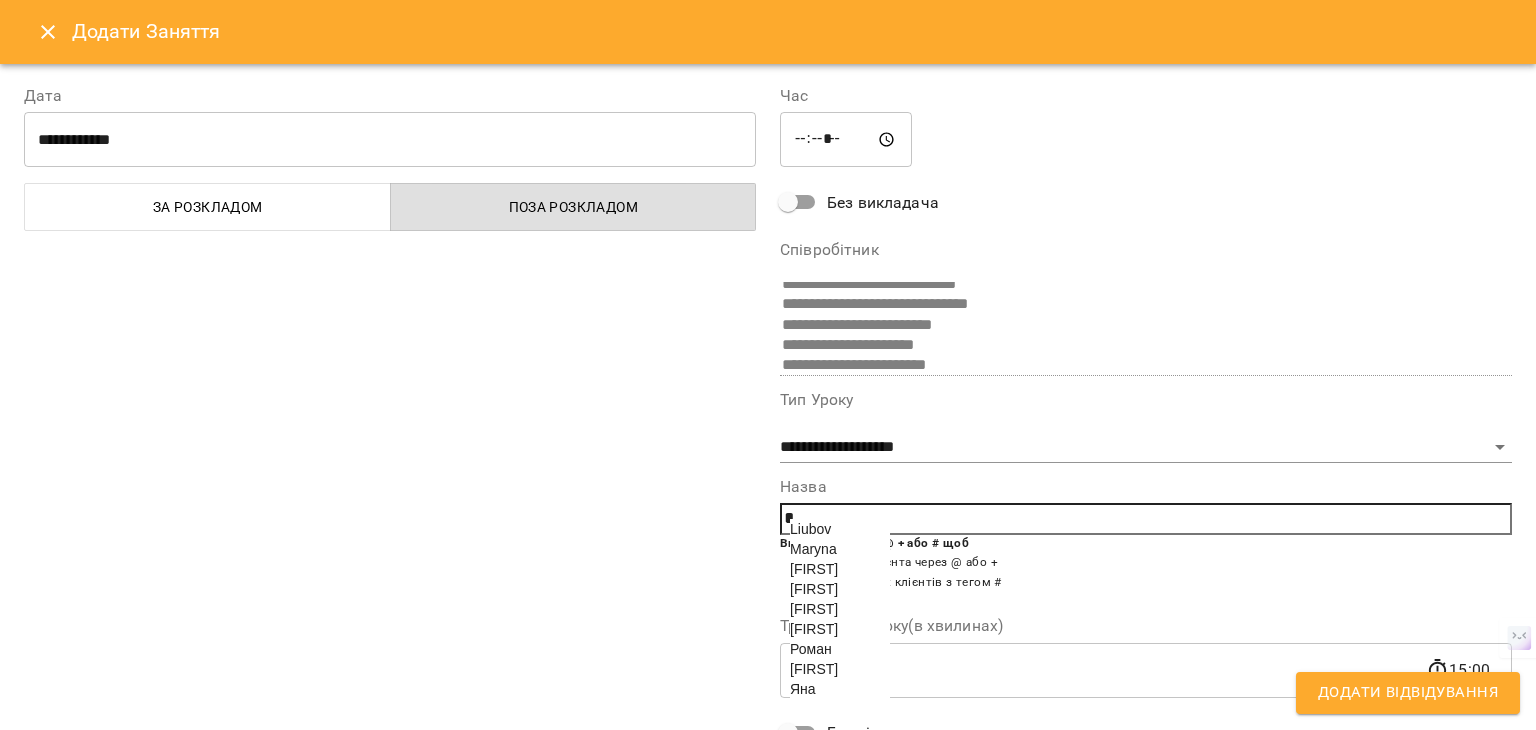 click on "Liubov" at bounding box center [840, 529] 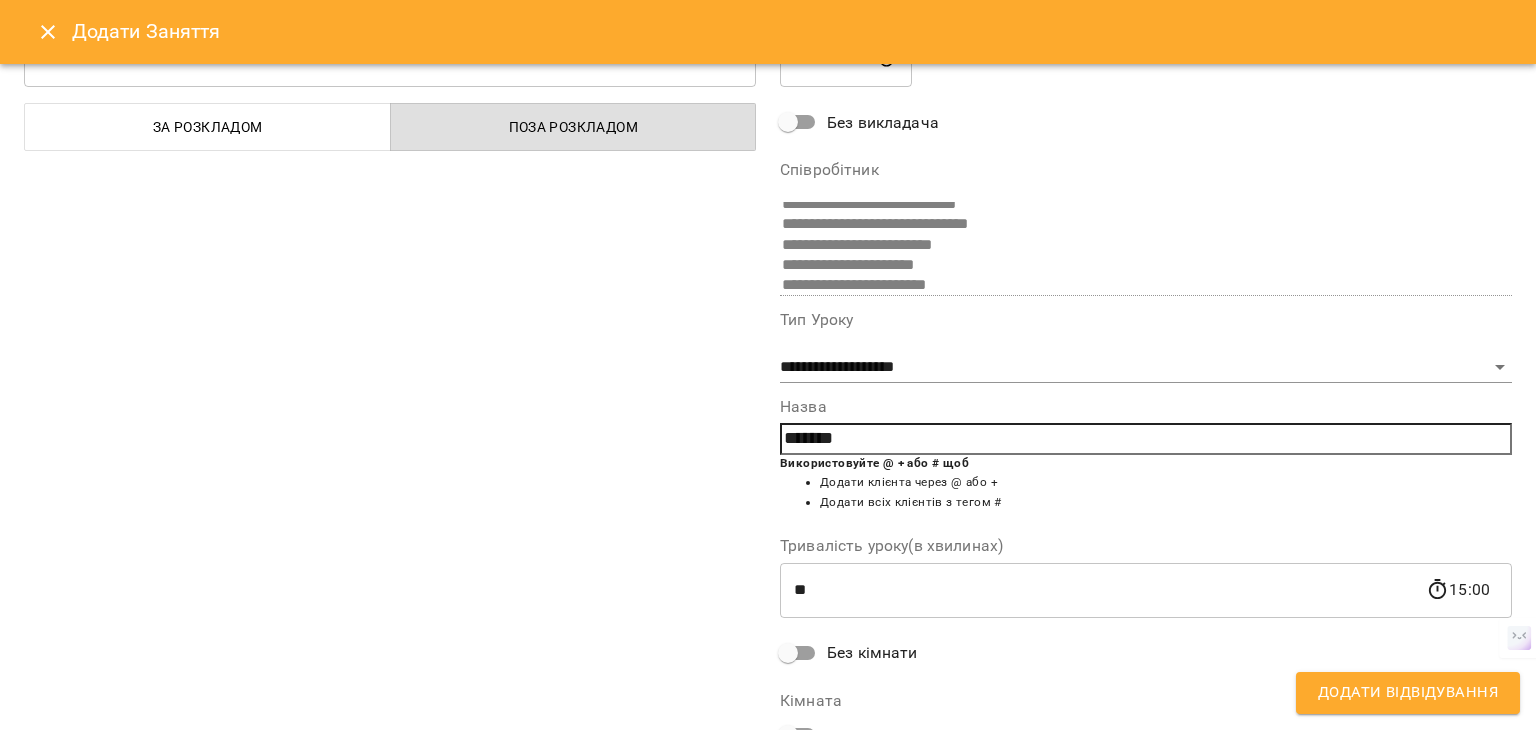 scroll, scrollTop: 200, scrollLeft: 0, axis: vertical 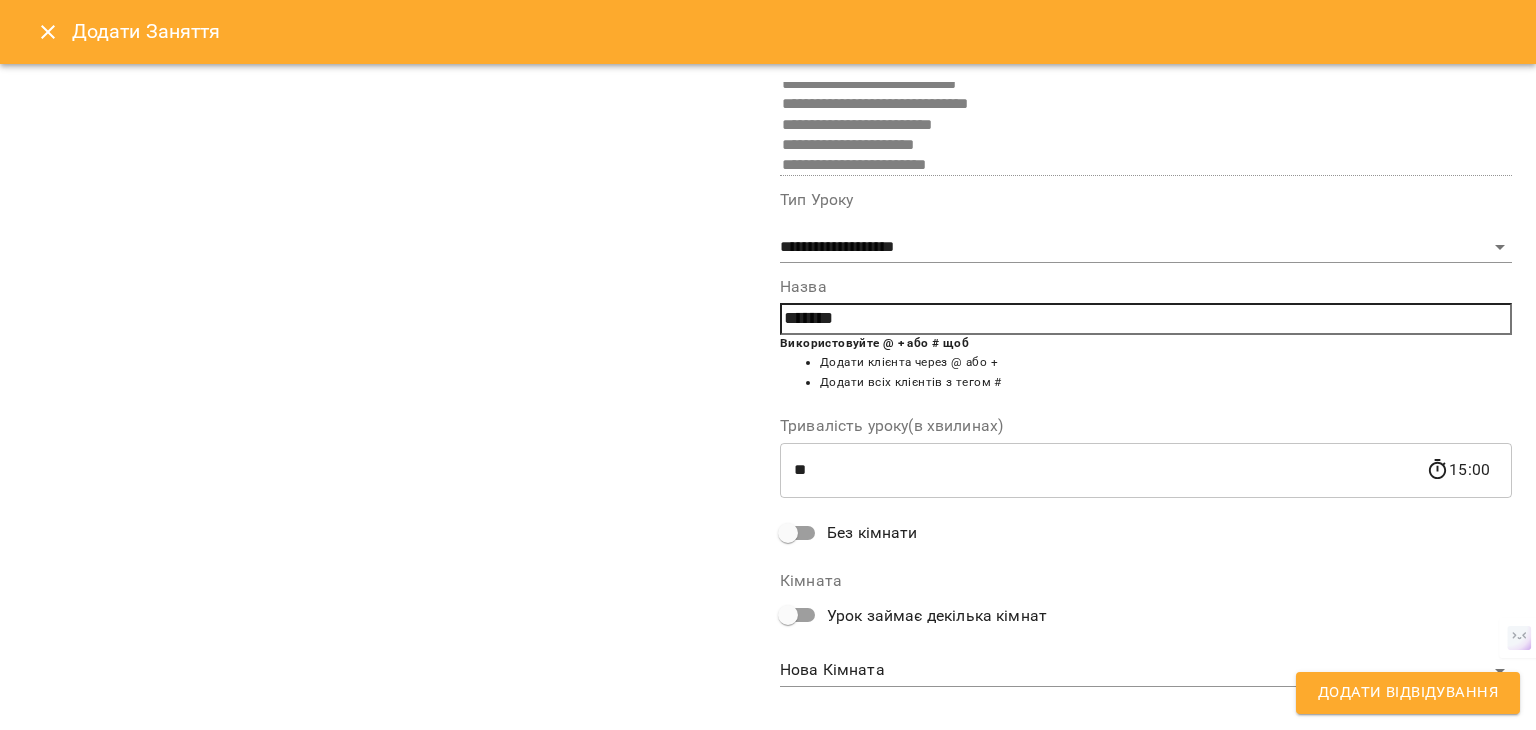 click on "Без кімнати" at bounding box center (872, 533) 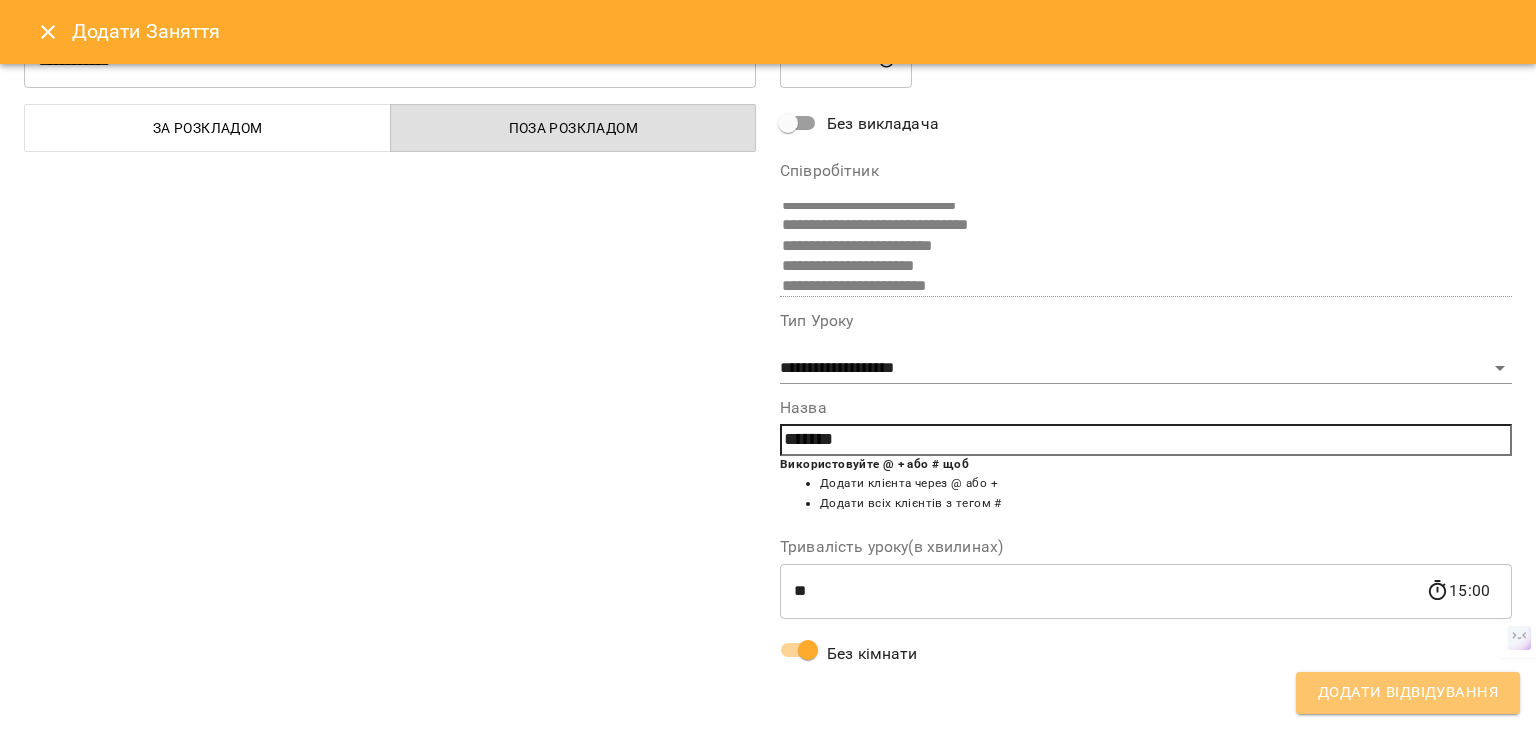 click on "Додати Відвідування" at bounding box center (1408, 693) 